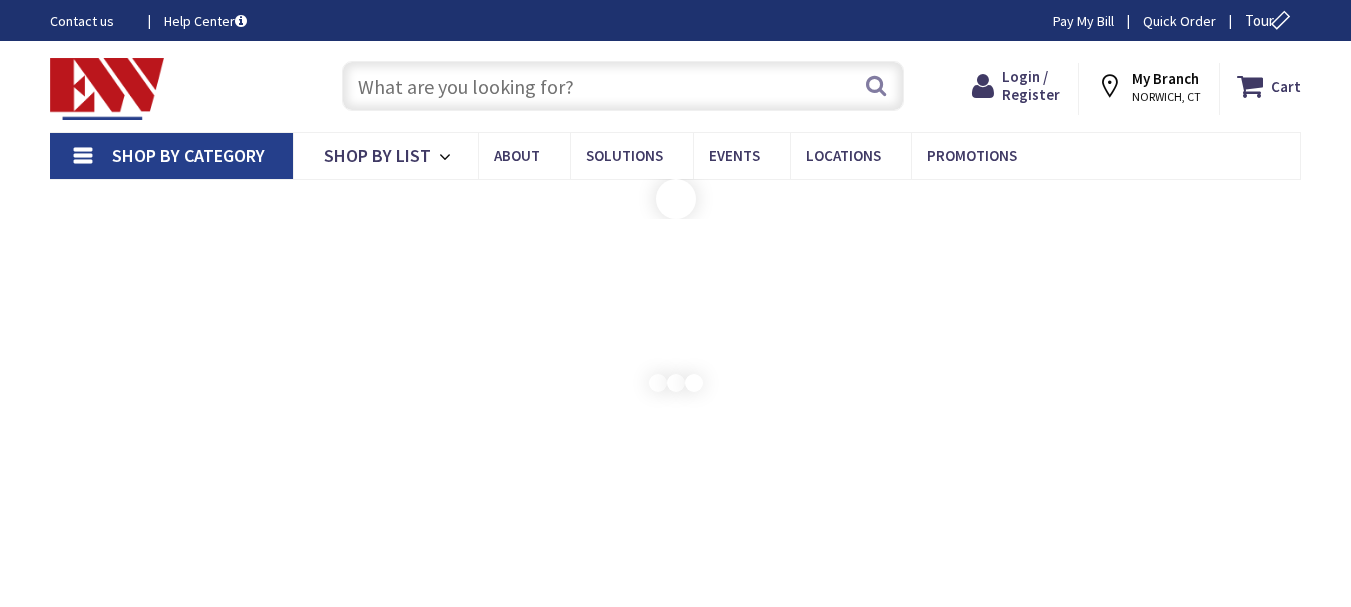 scroll, scrollTop: 0, scrollLeft: 0, axis: both 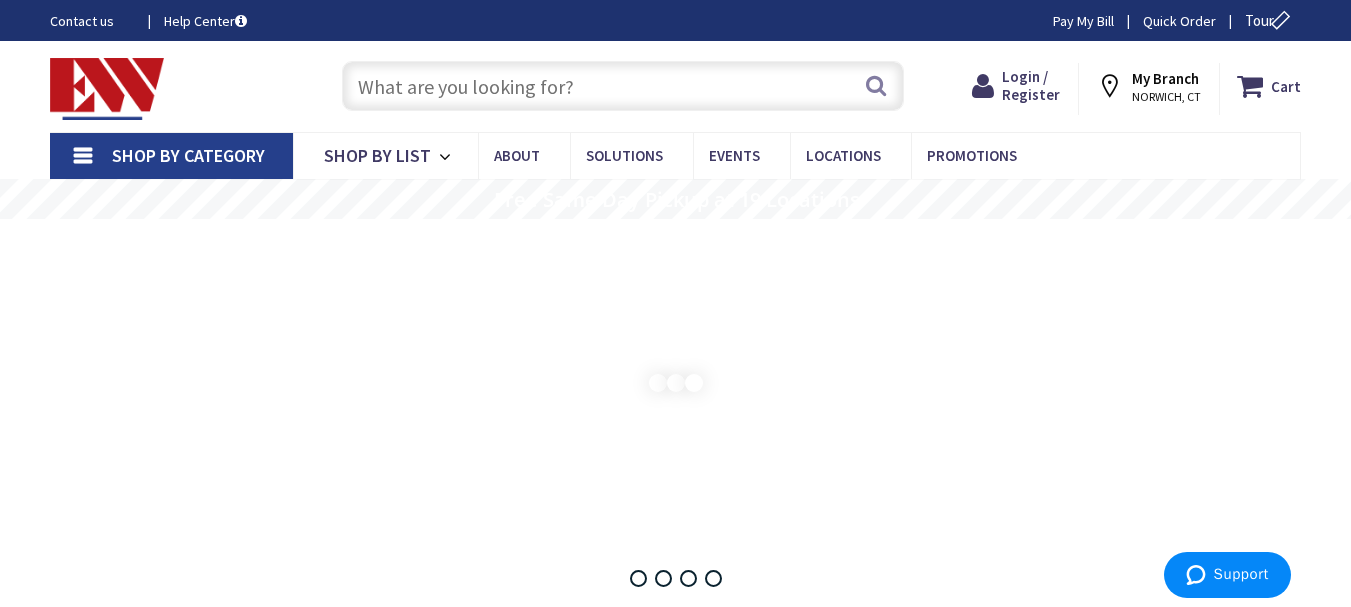 click at bounding box center (675, 383) 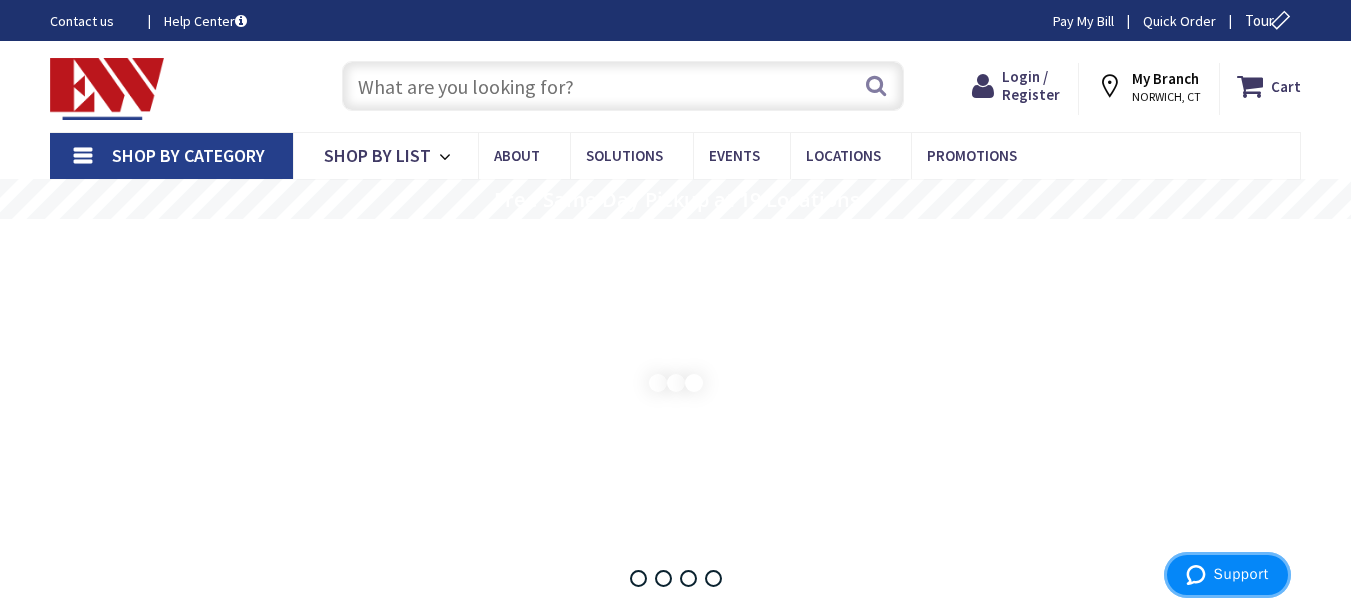 click on "Support" at bounding box center [1241, 574] 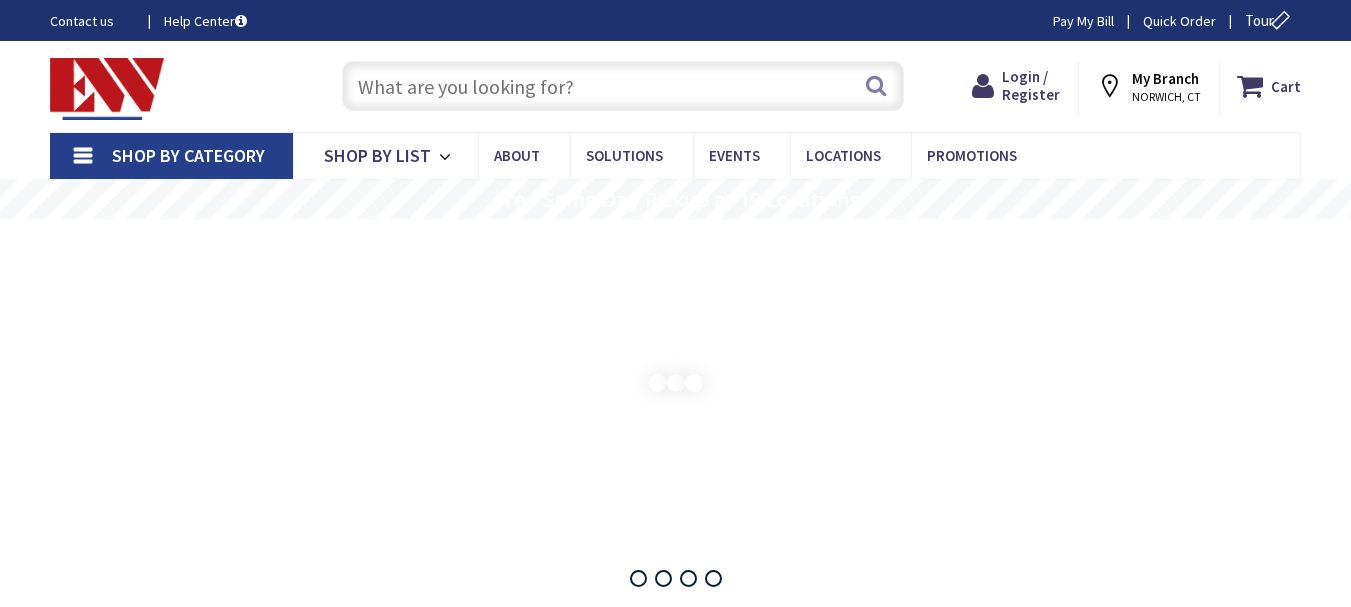 click on "Contact us" at bounding box center [91, 21] 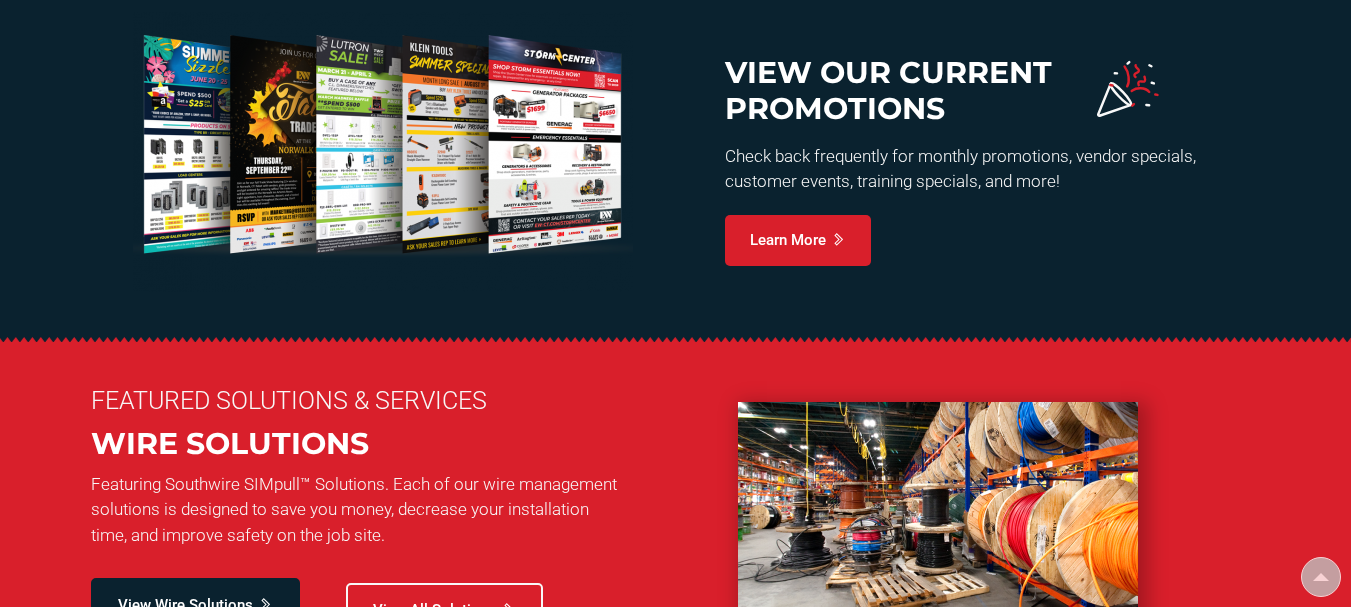 scroll, scrollTop: 1416, scrollLeft: 0, axis: vertical 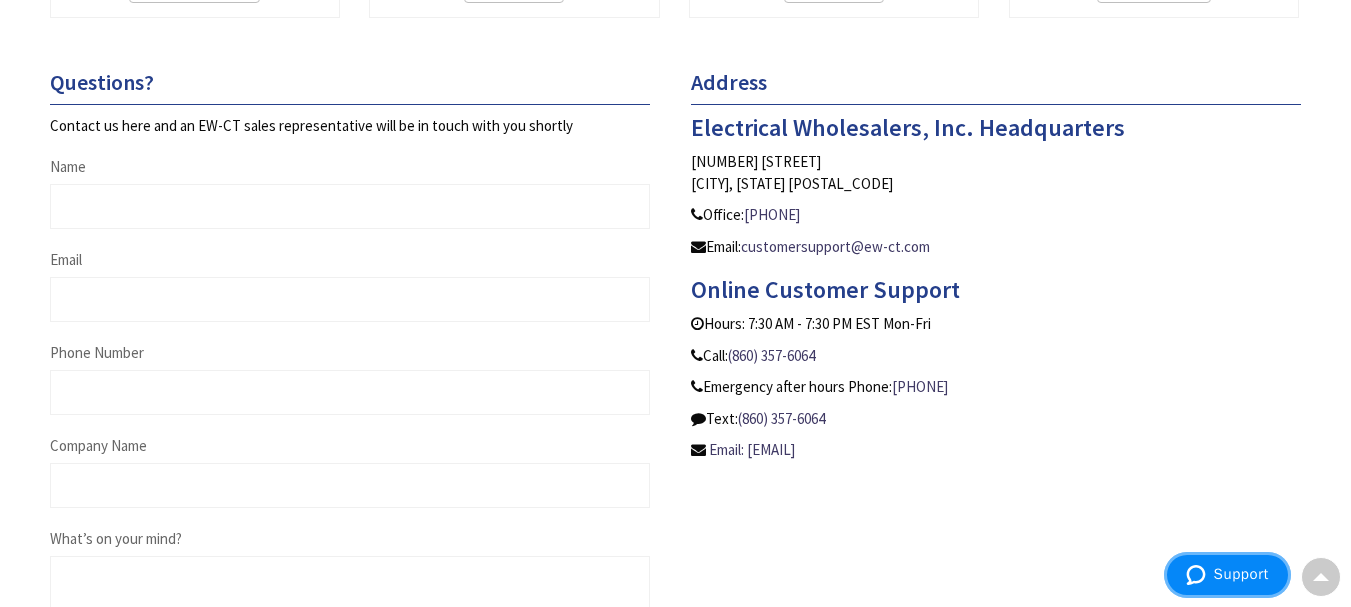 click at bounding box center [1200, 575] 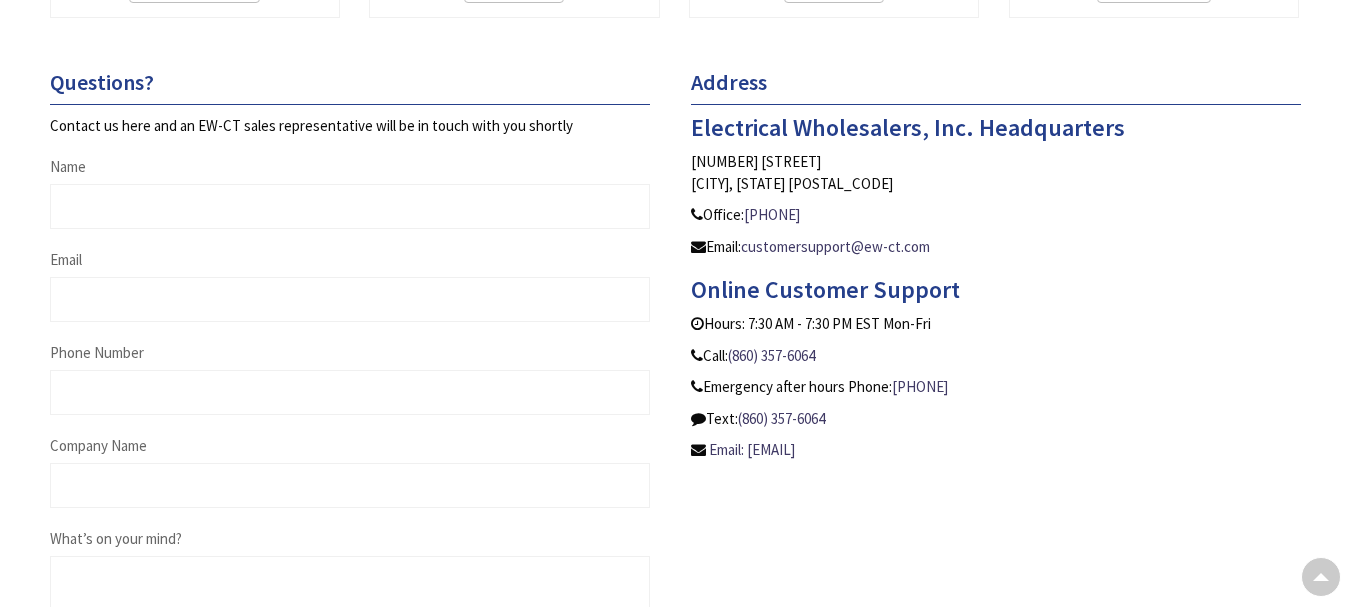 scroll, scrollTop: 0, scrollLeft: 0, axis: both 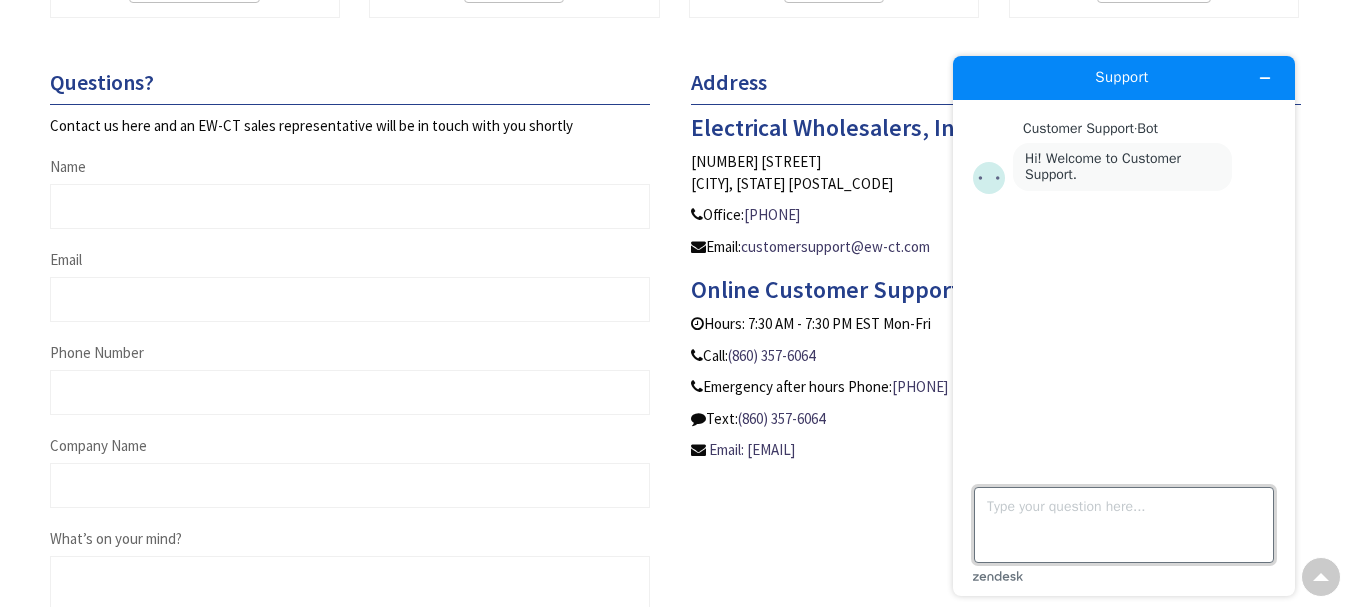 click on "Type your question here..." at bounding box center (1124, 525) 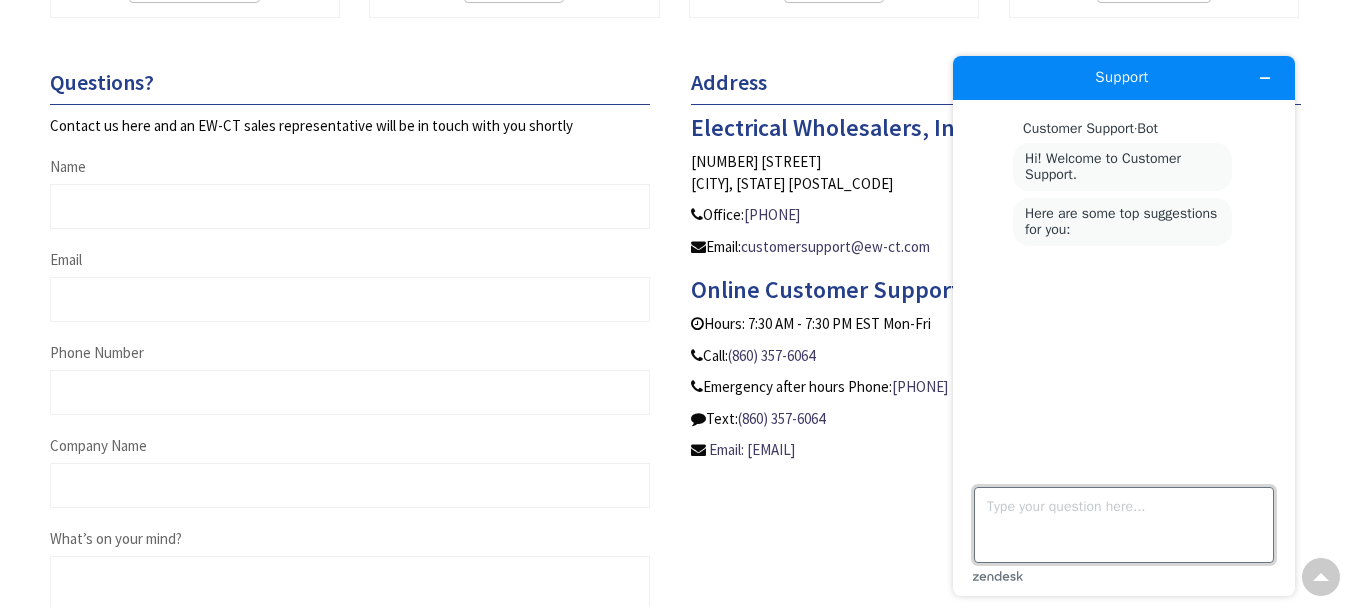 scroll, scrollTop: 102, scrollLeft: 0, axis: vertical 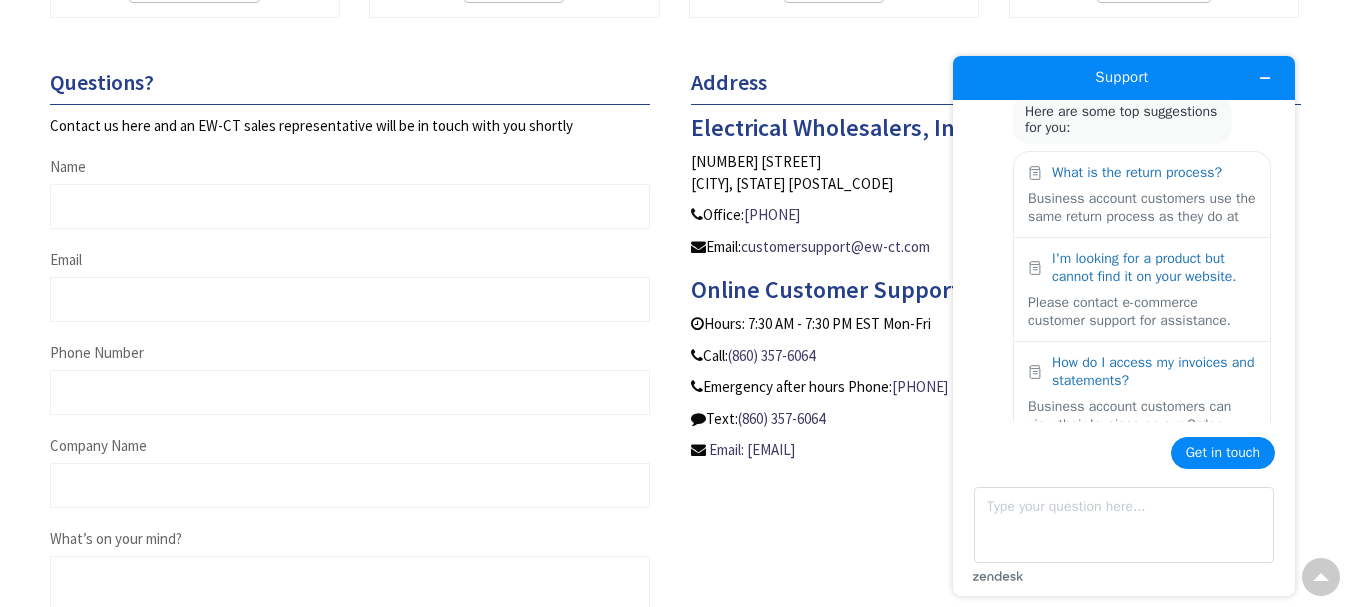 click on "Get in touch" at bounding box center [1223, 453] 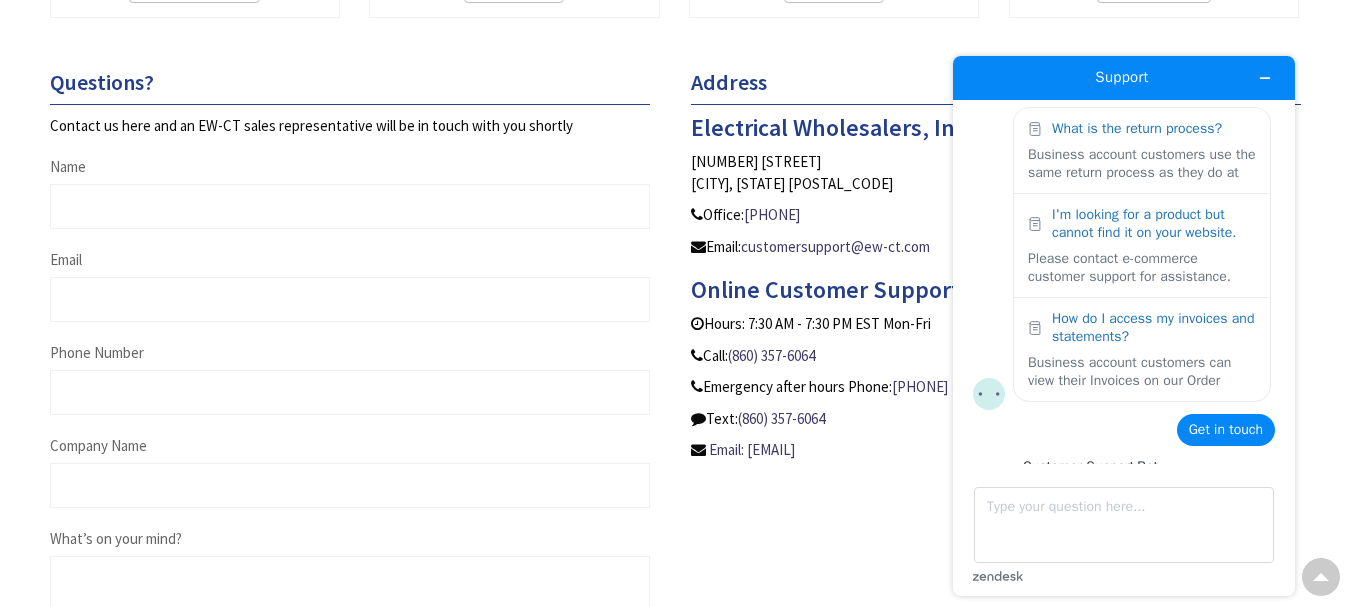 scroll, scrollTop: 318, scrollLeft: 0, axis: vertical 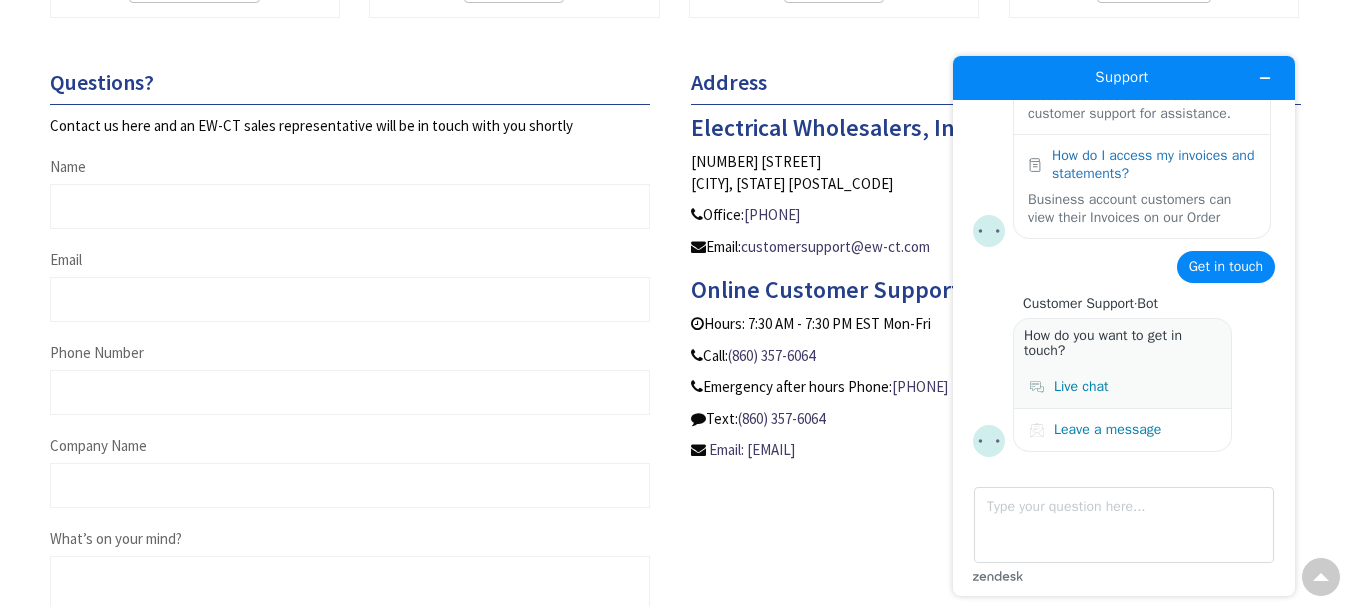 click on ".cls-1,.cls-2{fill:#cccccb;}.cls-2{opacity:0.3;} Live chat" at bounding box center [1122, 387] 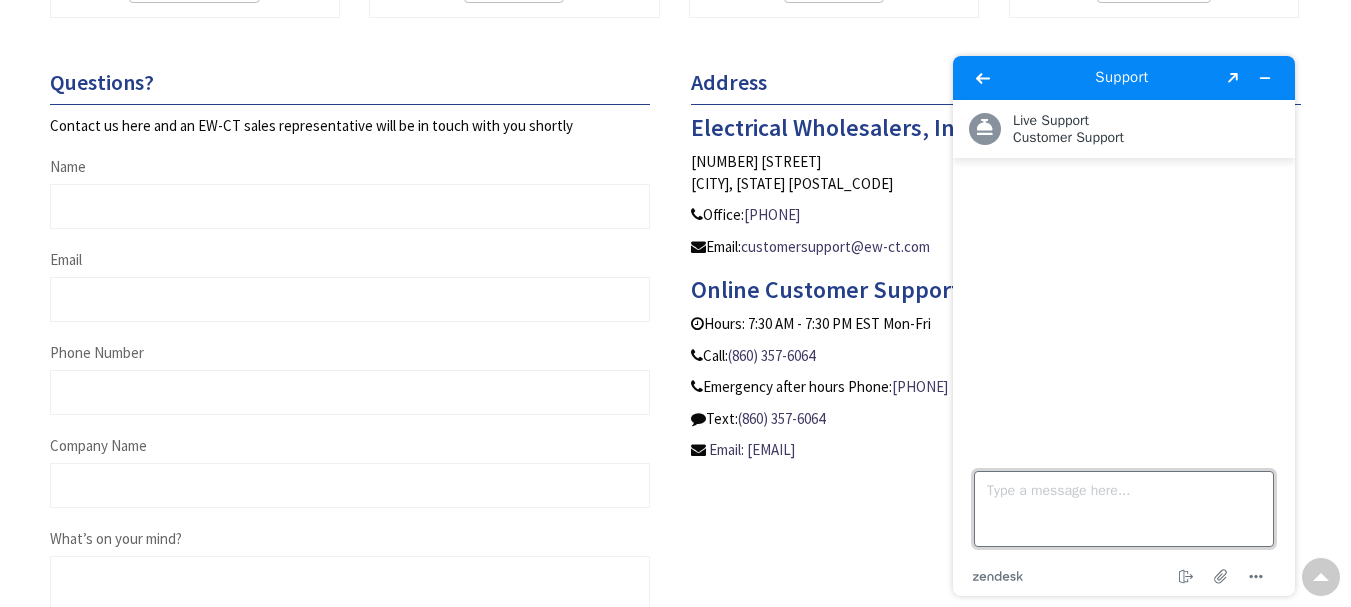 click on "Type a message here..." at bounding box center [1124, 509] 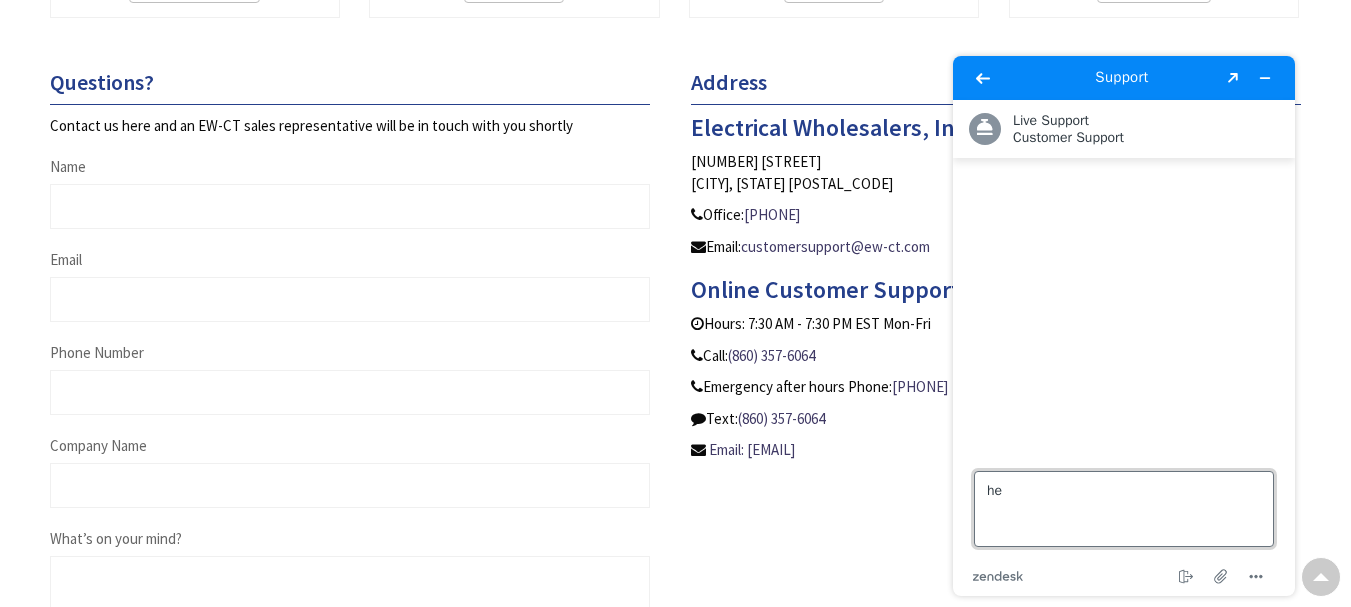 type on "h" 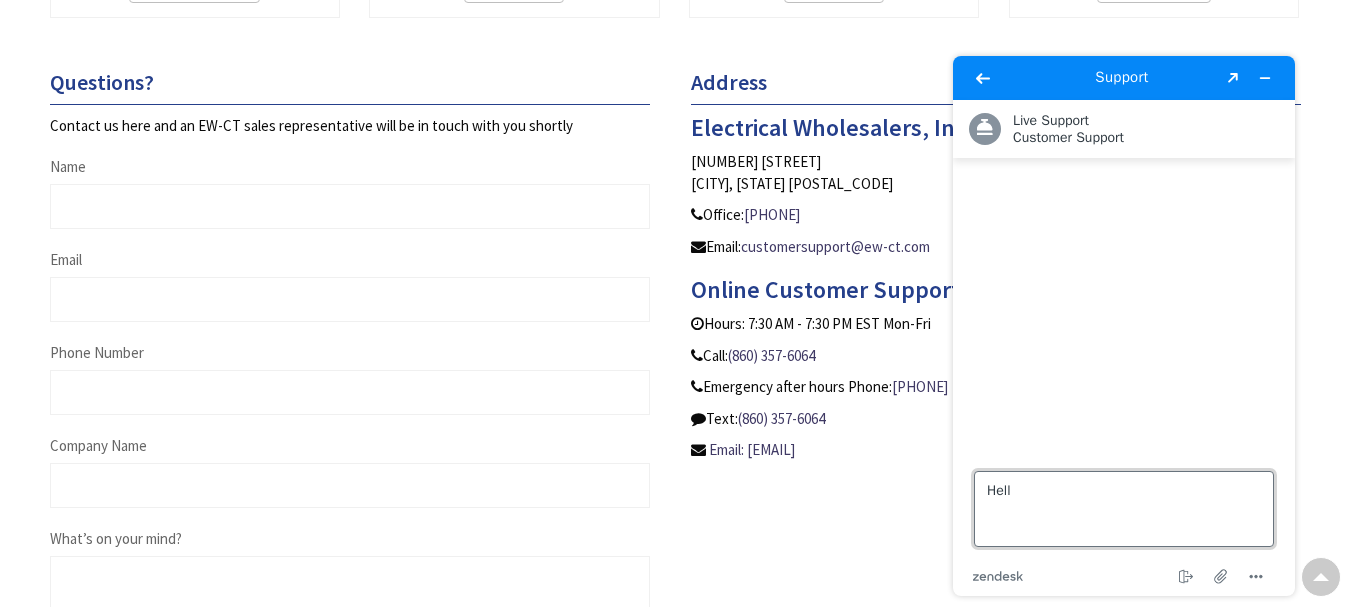 type on "Hello" 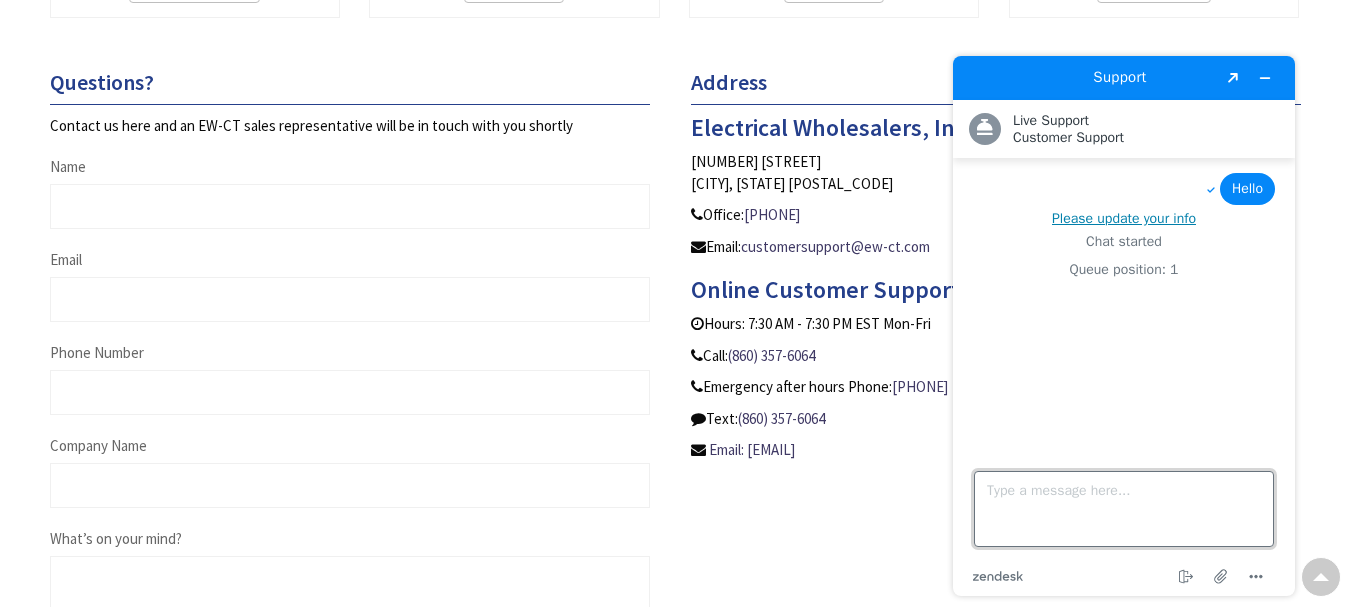 click on "Type a message here..." at bounding box center (1124, 509) 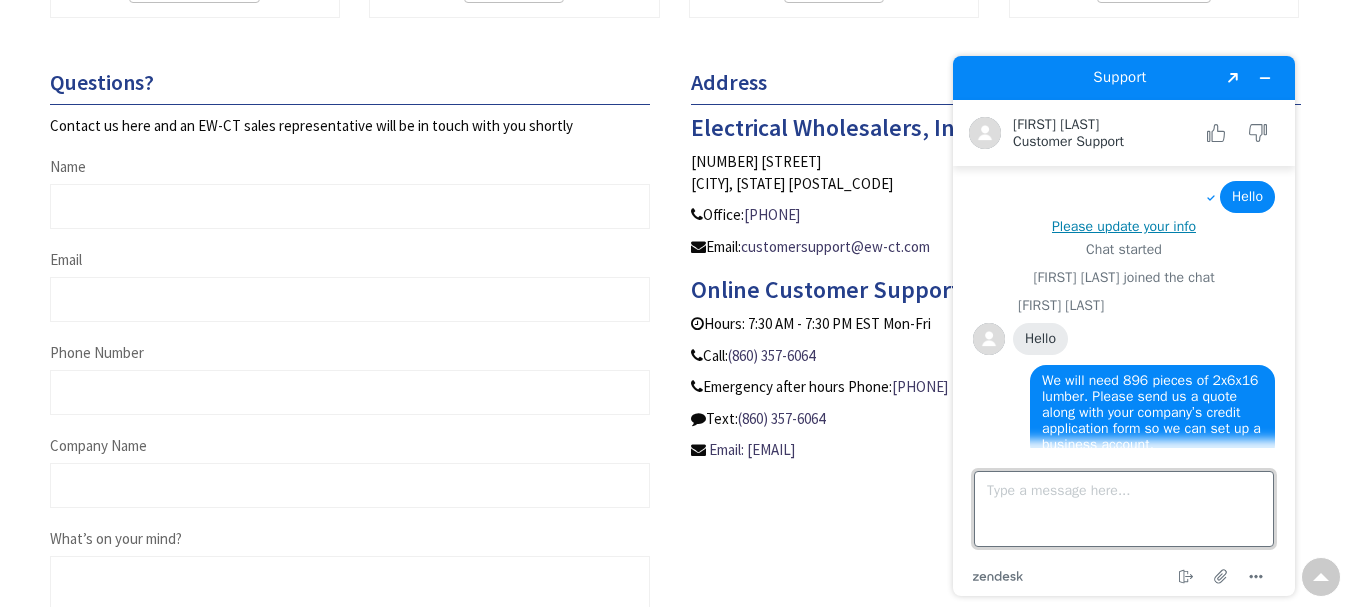 scroll, scrollTop: 0, scrollLeft: 0, axis: both 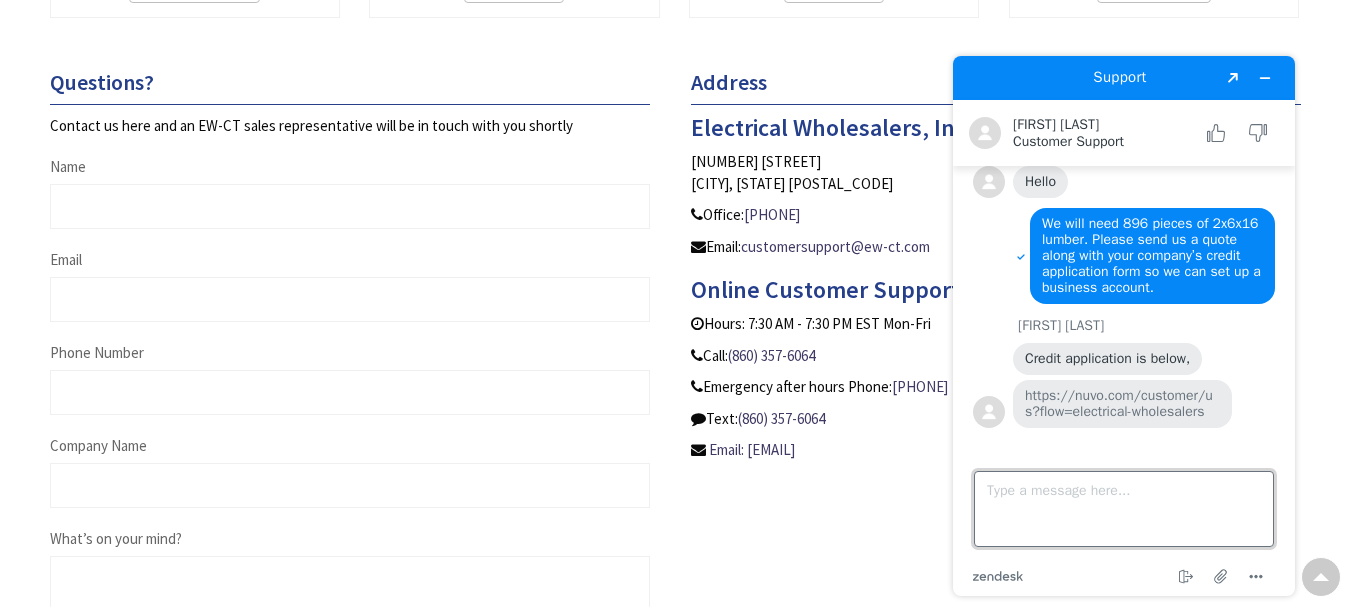 click on "Type a message here..." at bounding box center [1124, 509] 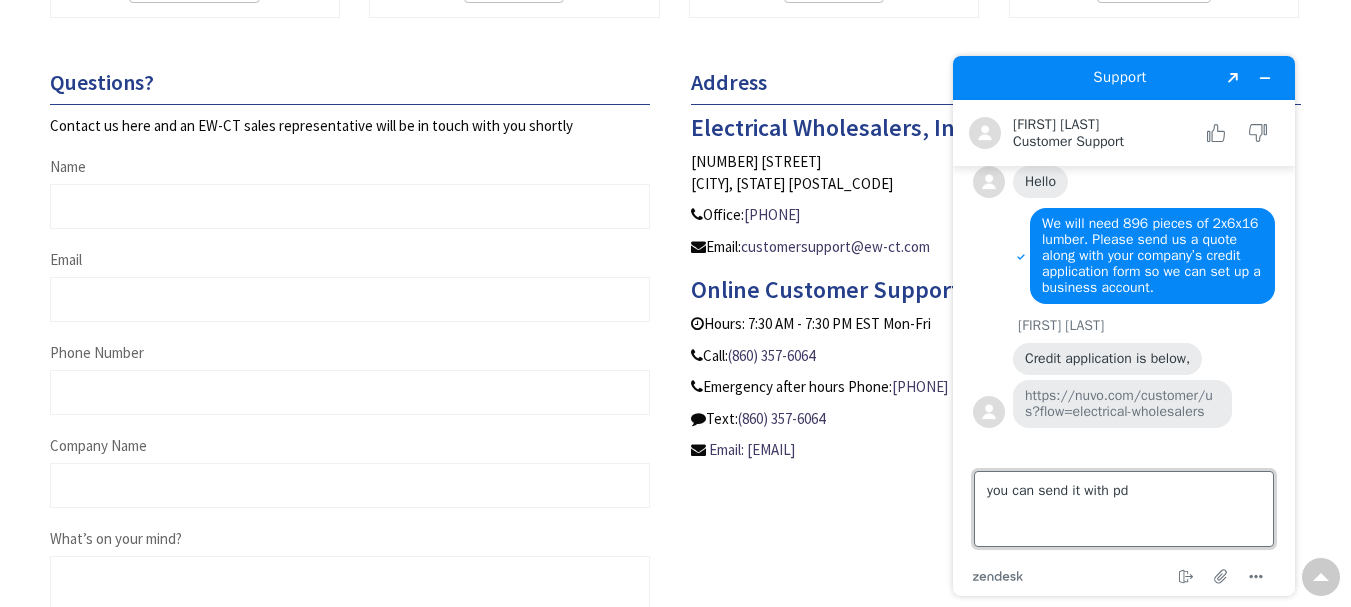type on "you can send it with pdf" 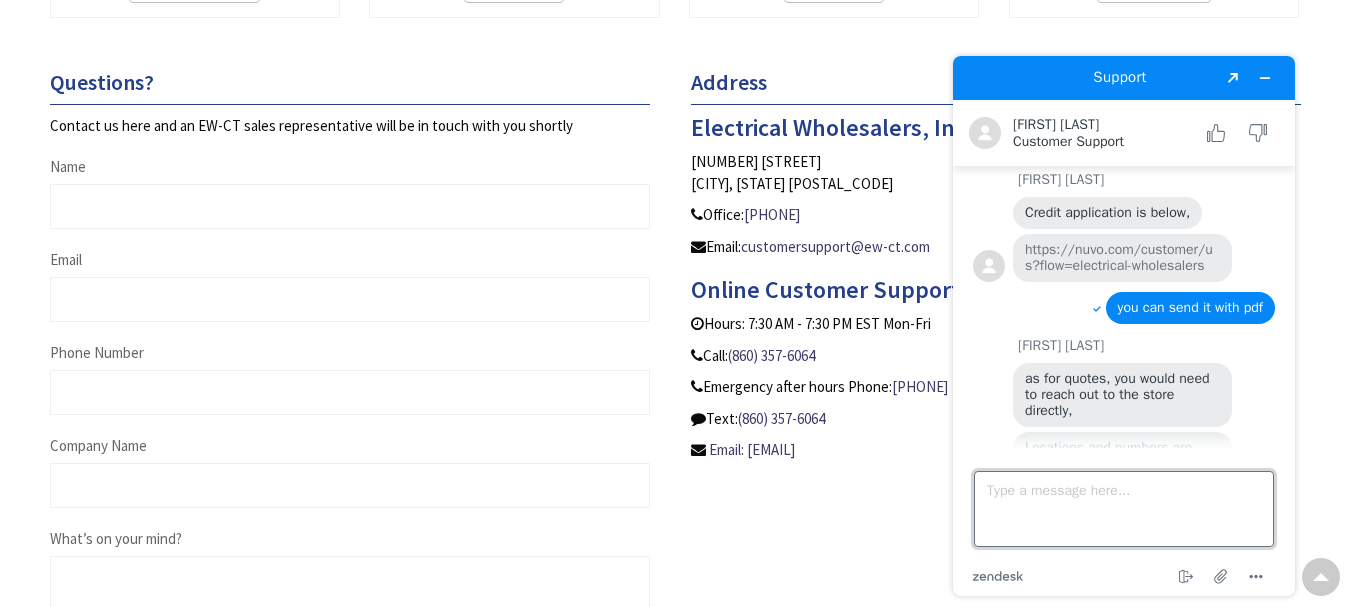 scroll, scrollTop: 351, scrollLeft: 0, axis: vertical 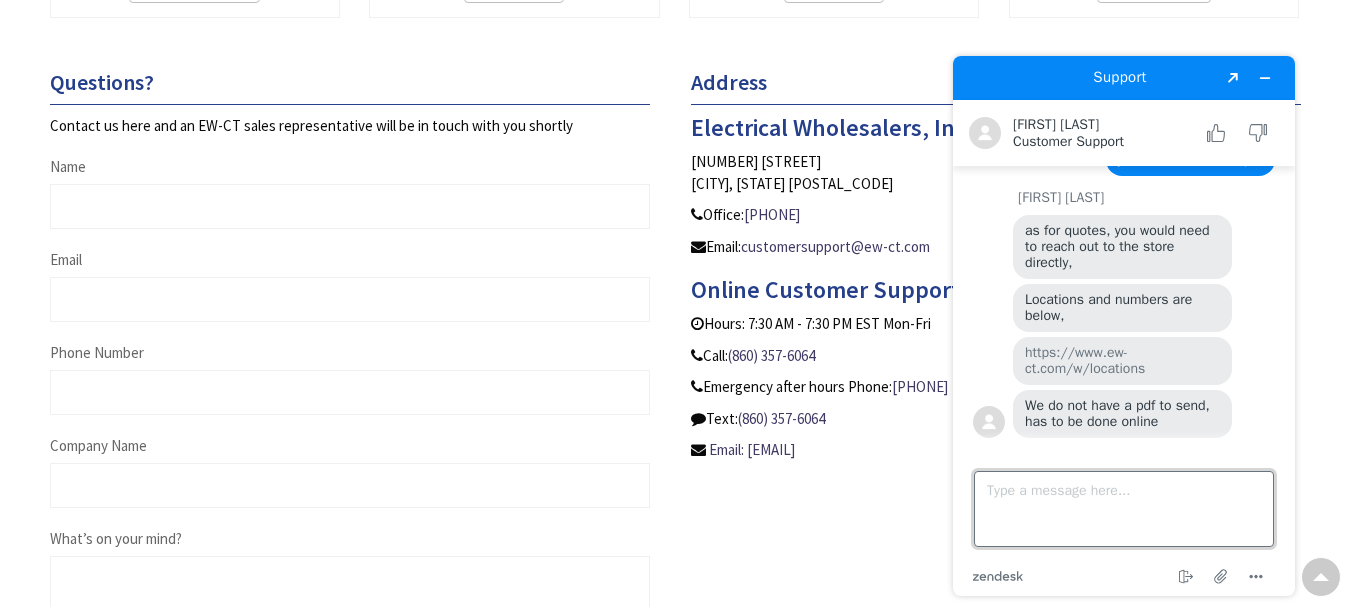 click on "Type a message here..." at bounding box center (1124, 509) 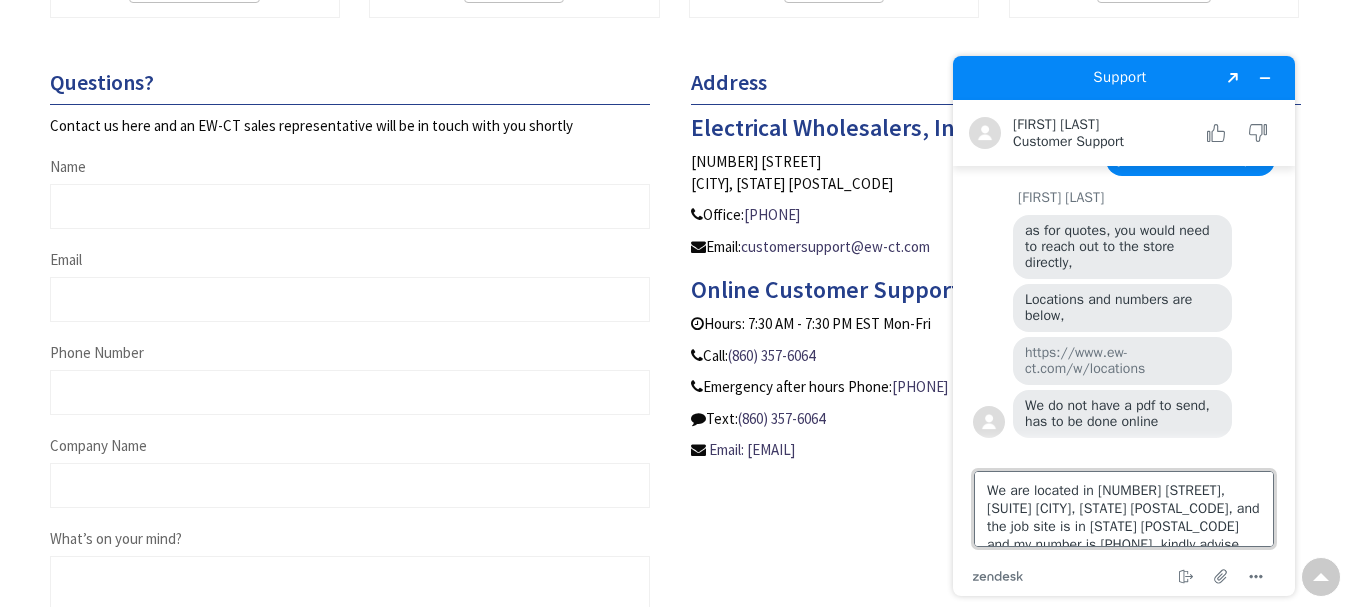 scroll, scrollTop: 26, scrollLeft: 0, axis: vertical 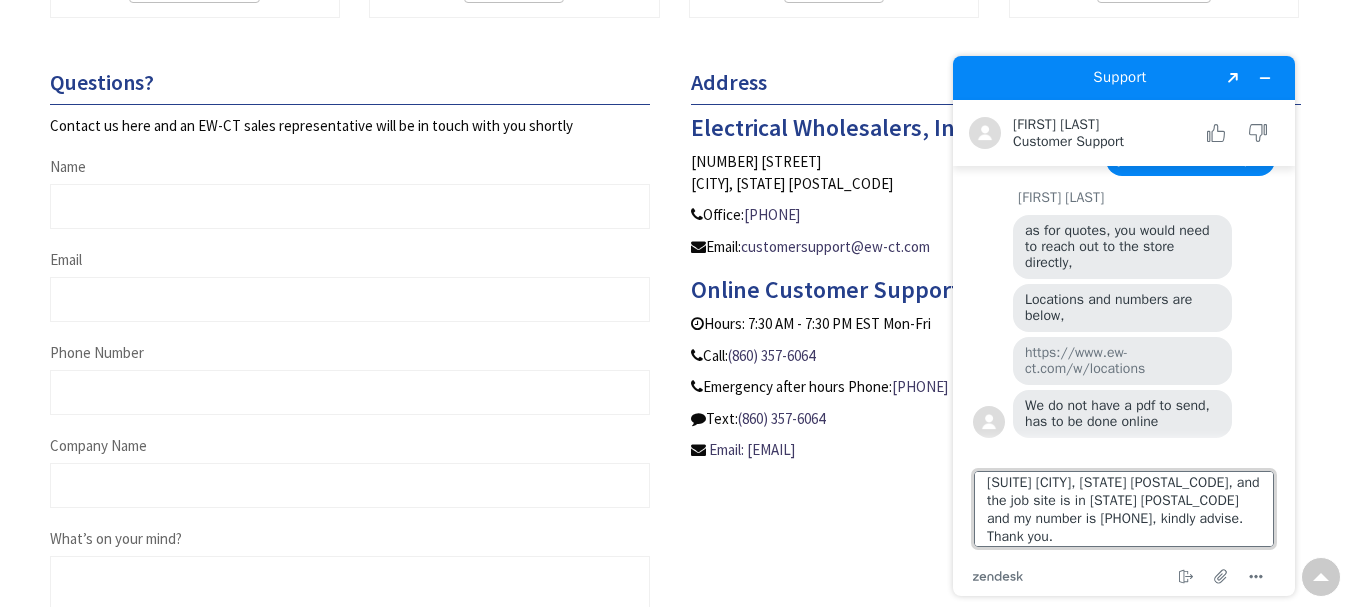 type 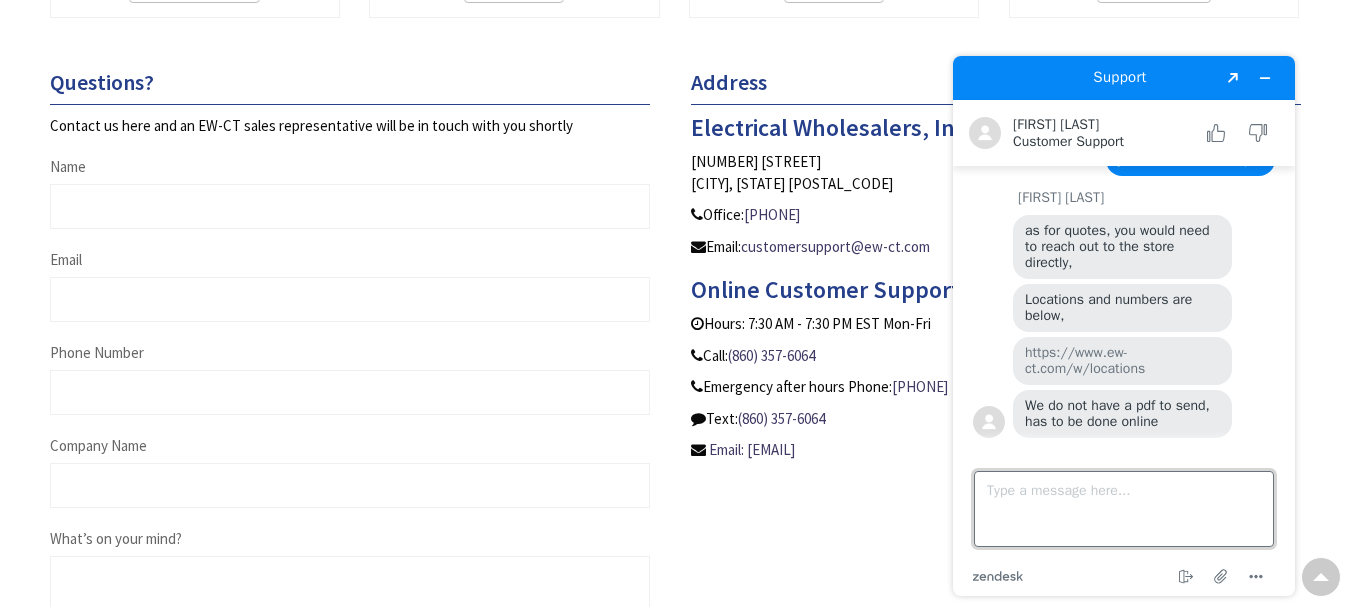 scroll, scrollTop: 0, scrollLeft: 0, axis: both 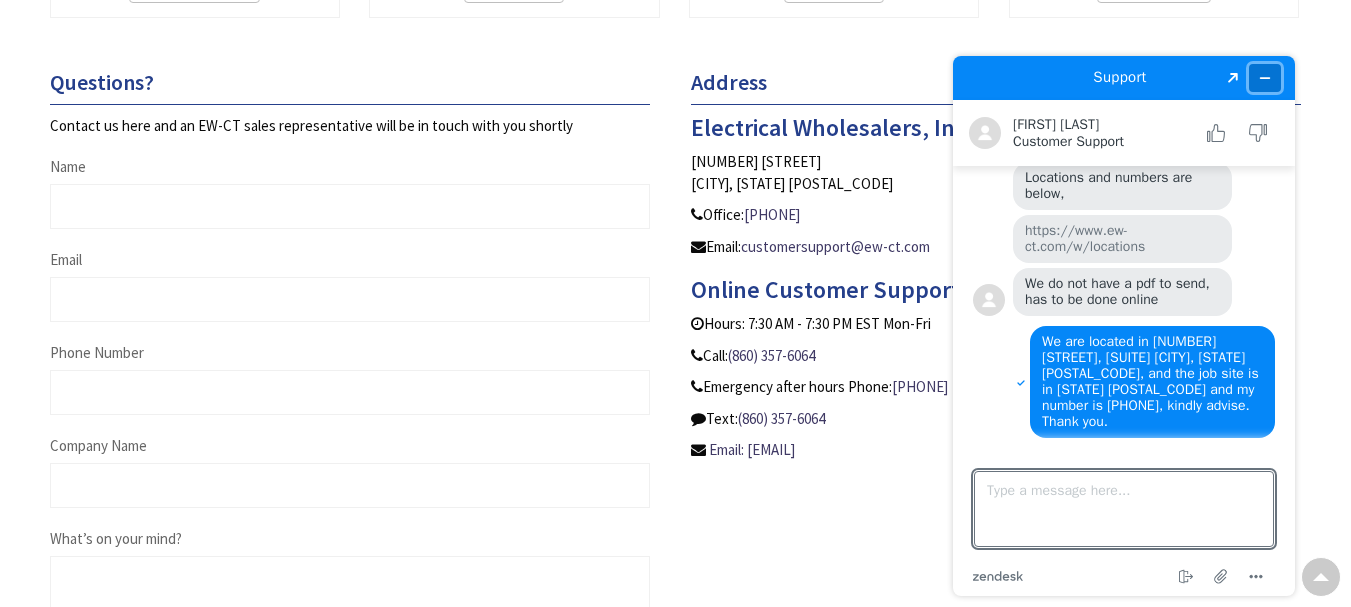 click 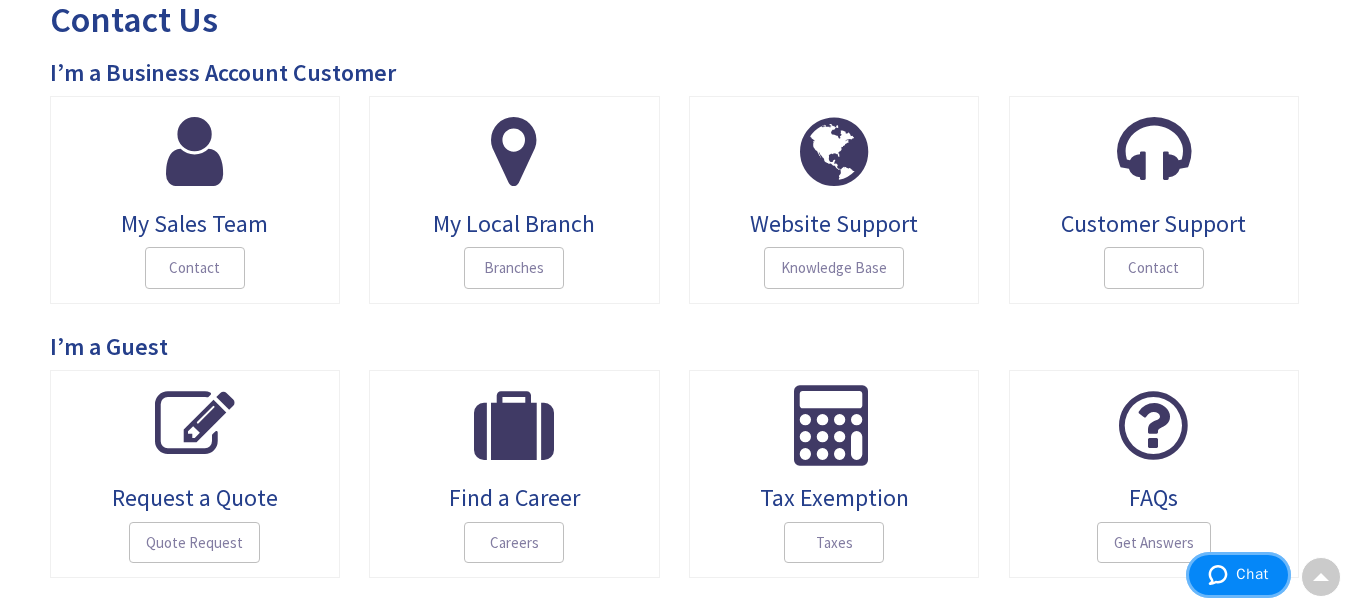 scroll, scrollTop: 0, scrollLeft: 0, axis: both 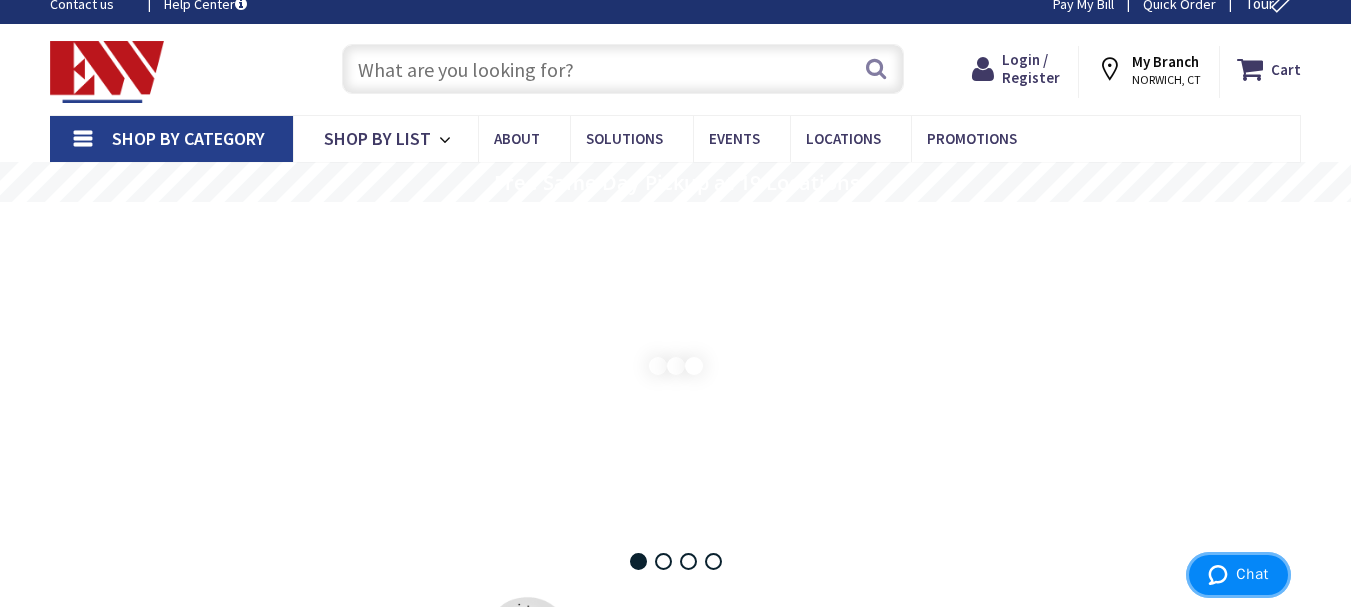 click on "Chat" at bounding box center (1252, 574) 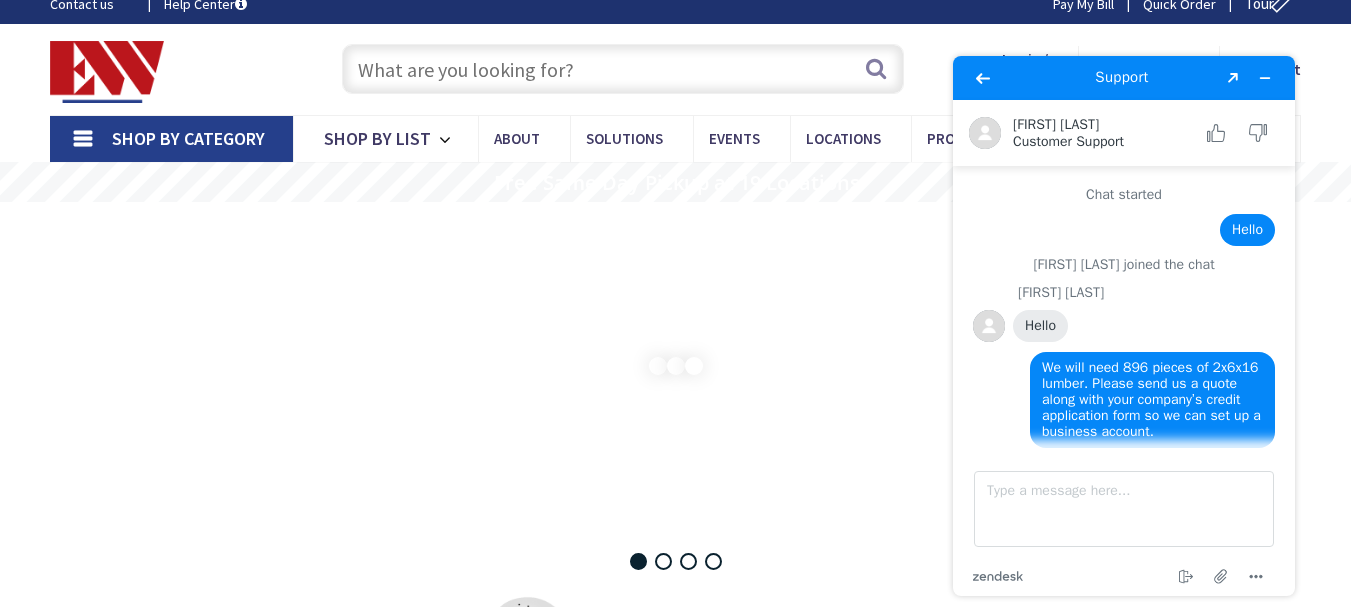 scroll, scrollTop: 0, scrollLeft: 0, axis: both 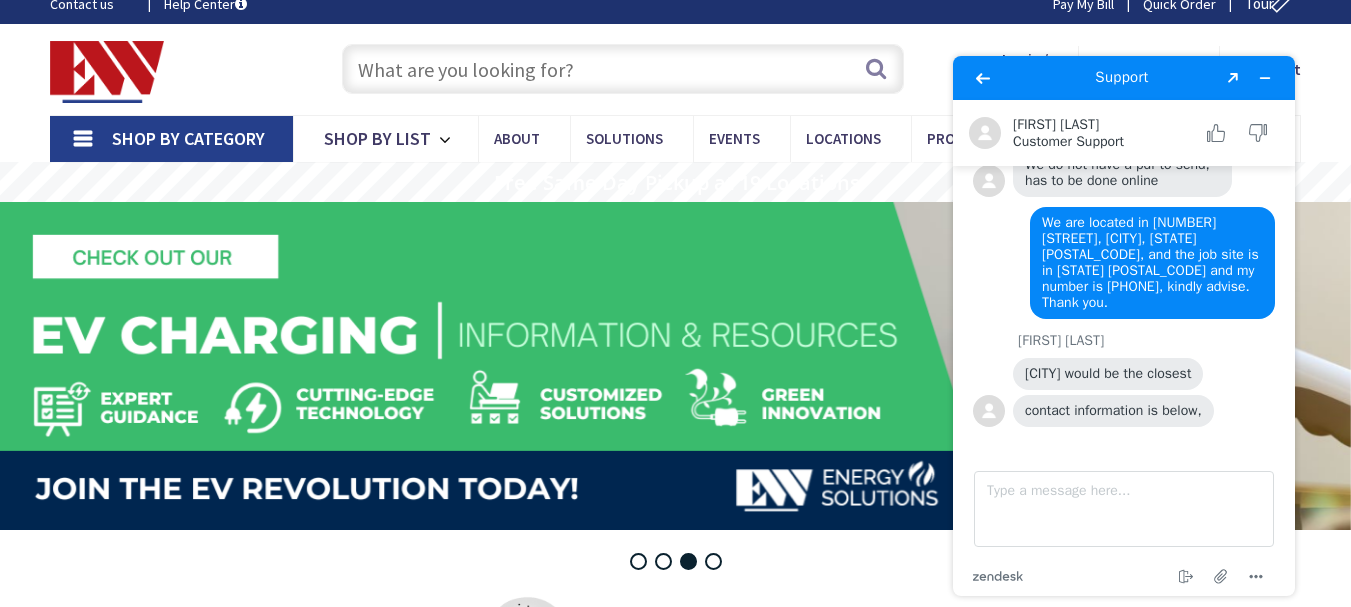 click on "Type a message here... zendesk .cls-1{fill:#03363d;} End chat Attach file Options" at bounding box center [1124, 522] 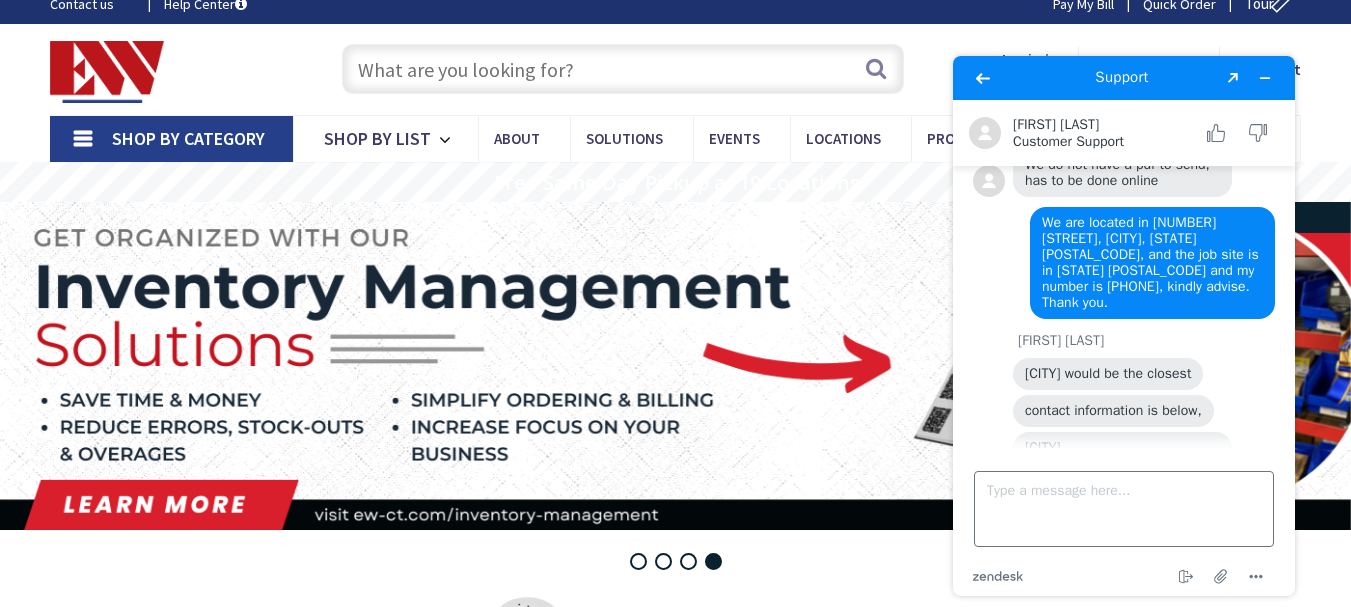 scroll, scrollTop: 855, scrollLeft: 0, axis: vertical 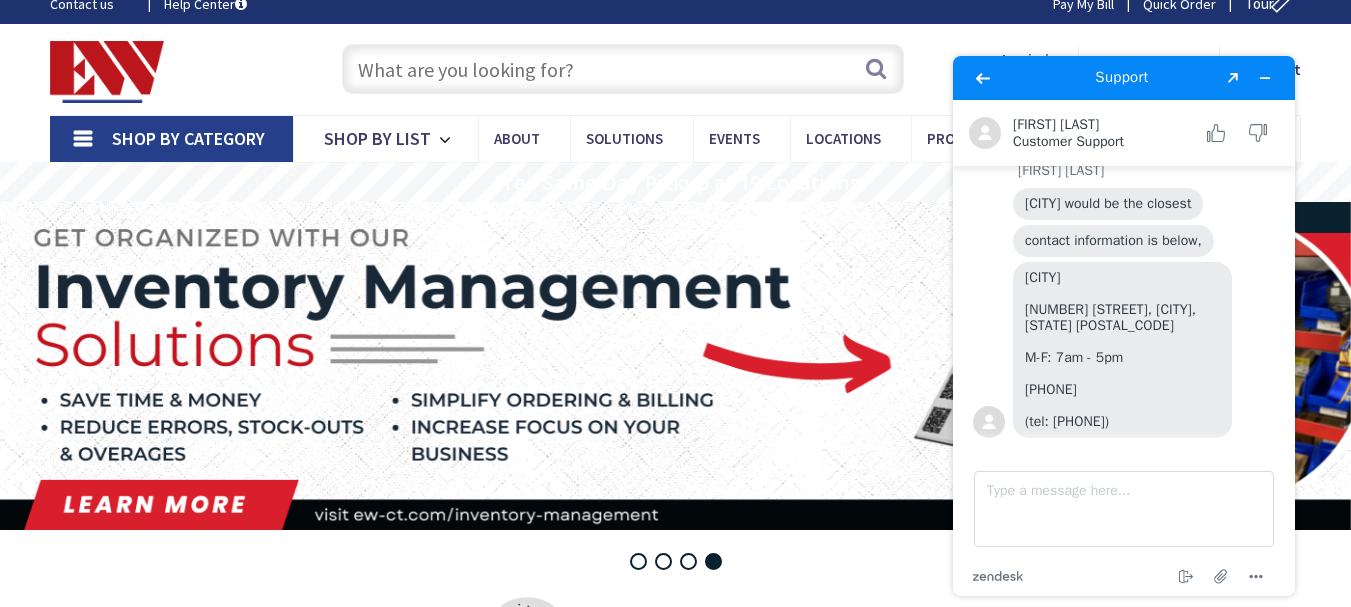 drag, startPoint x: 1145, startPoint y: 420, endPoint x: 1024, endPoint y: 280, distance: 185.04324 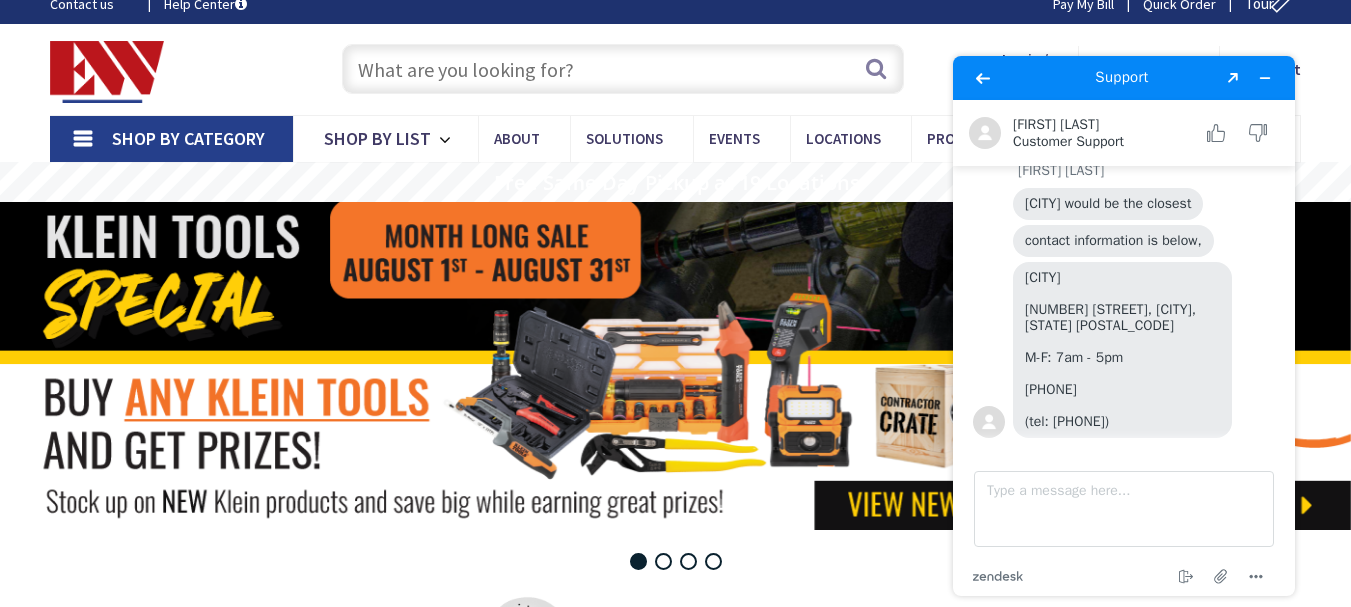 click on "[CITY]
[NUMBER] [STREET], [CITY], [STATE] [POSTAL_CODE]
M-F: 7am - 5pm
[PHONE]
(tel: [PHONE])" at bounding box center [1112, 349] 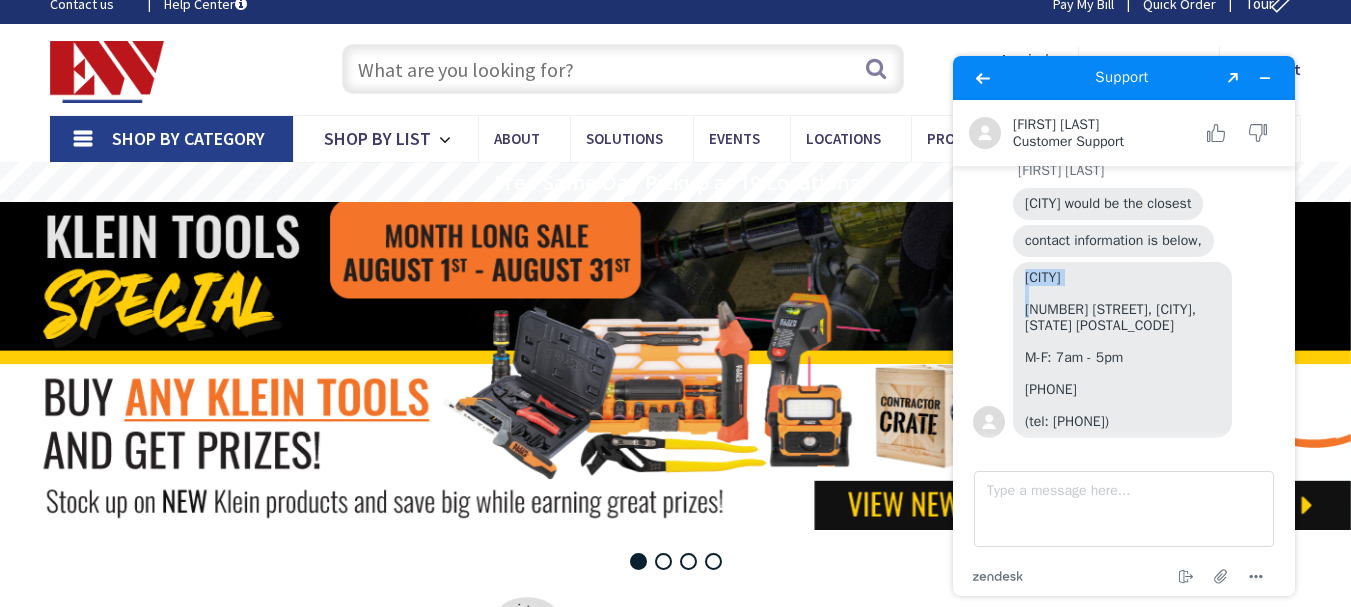 drag, startPoint x: 1086, startPoint y: 282, endPoint x: 1018, endPoint y: 274, distance: 68.46897 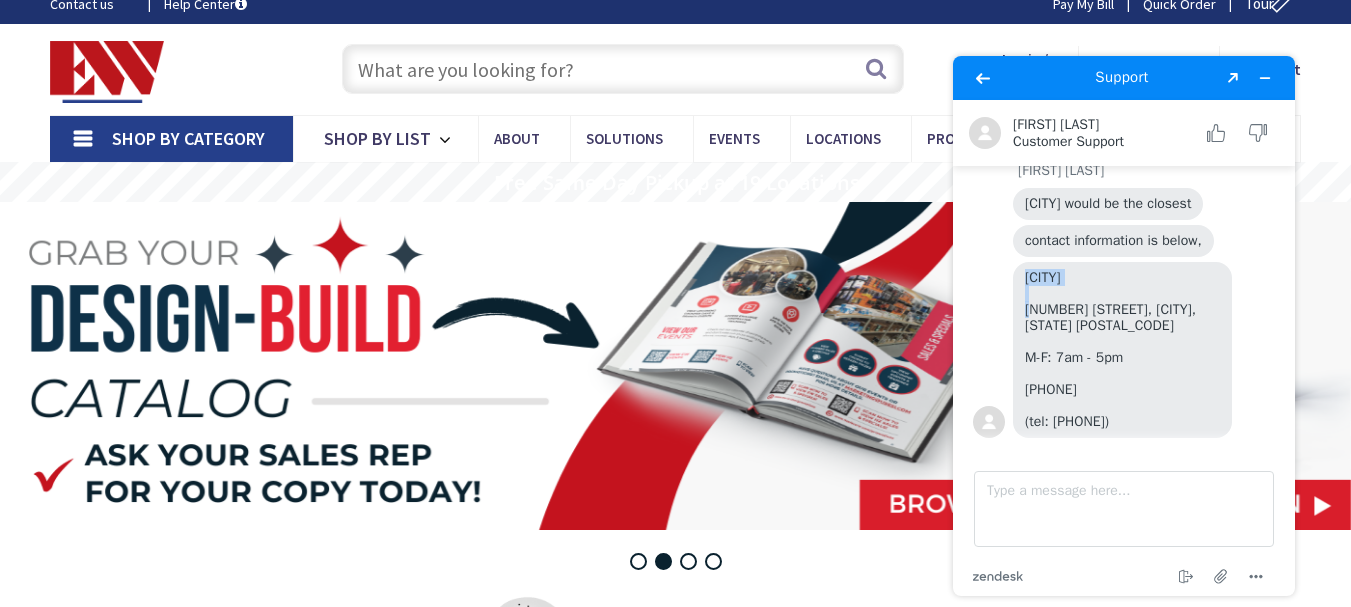 drag, startPoint x: 1150, startPoint y: 421, endPoint x: 1022, endPoint y: 278, distance: 191.91925 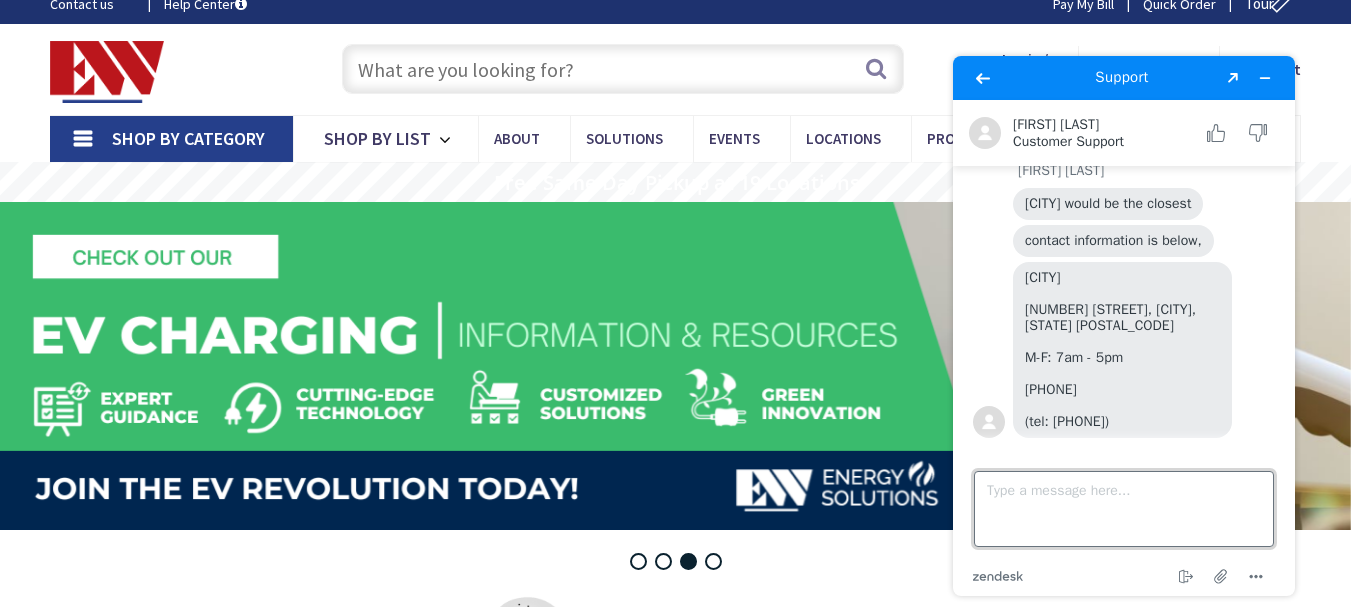 click on "Type a message here..." at bounding box center [1124, 509] 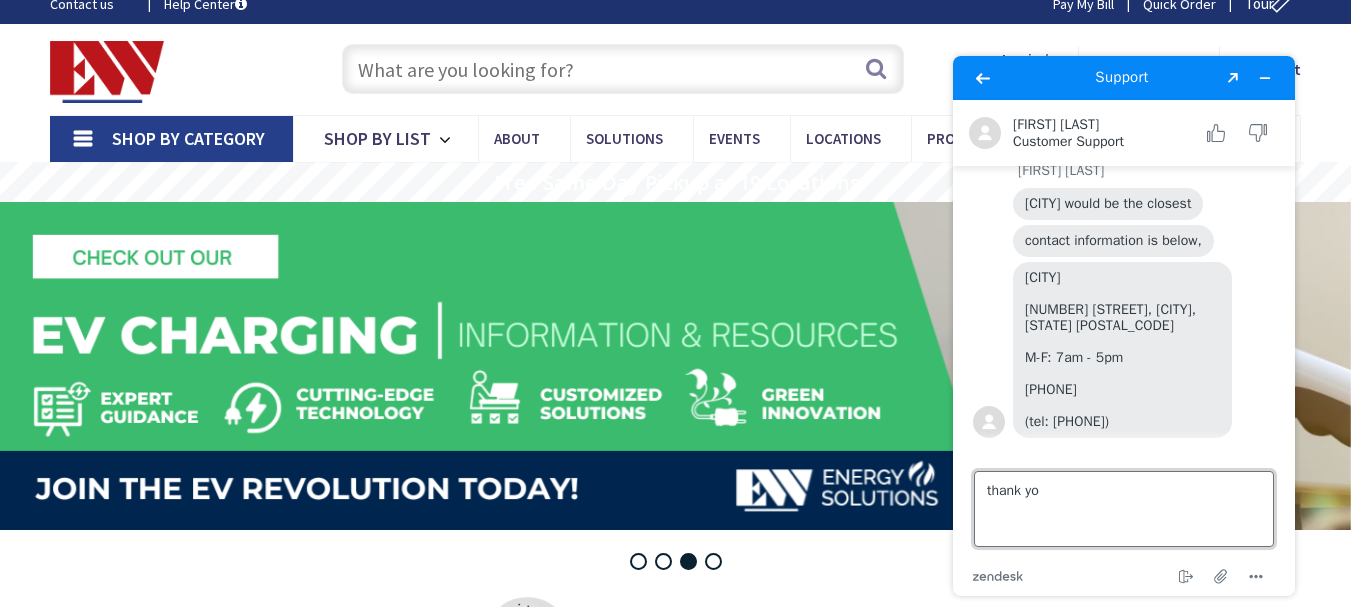 type on "thank you" 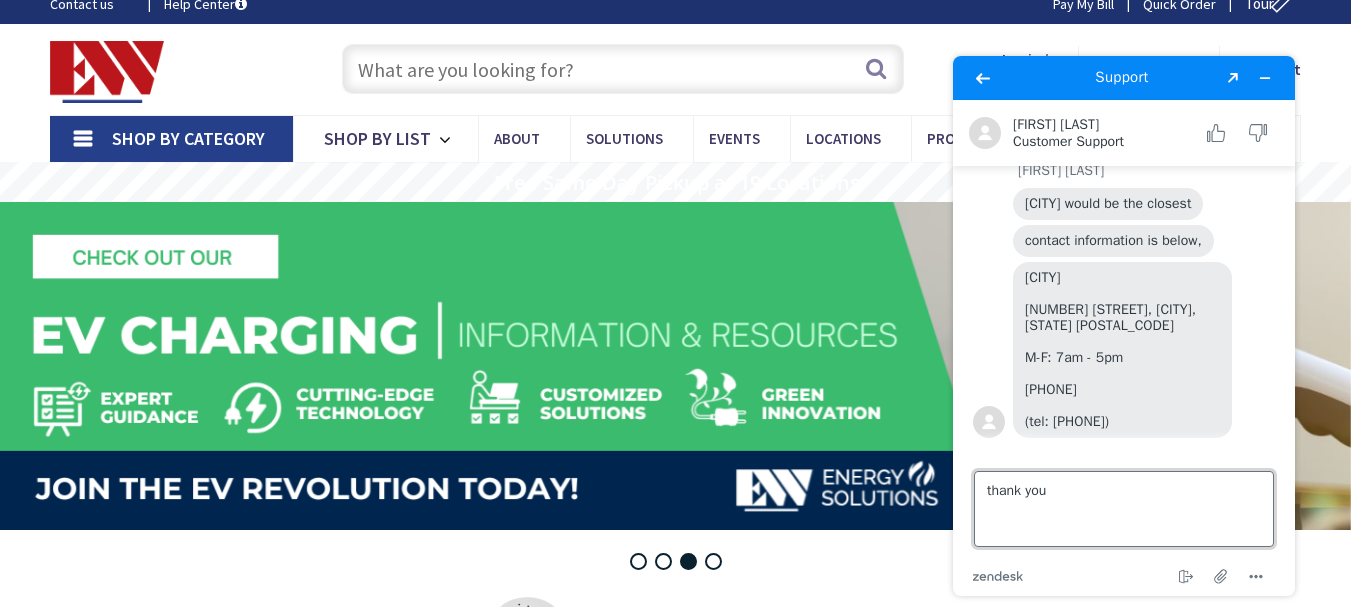 type 